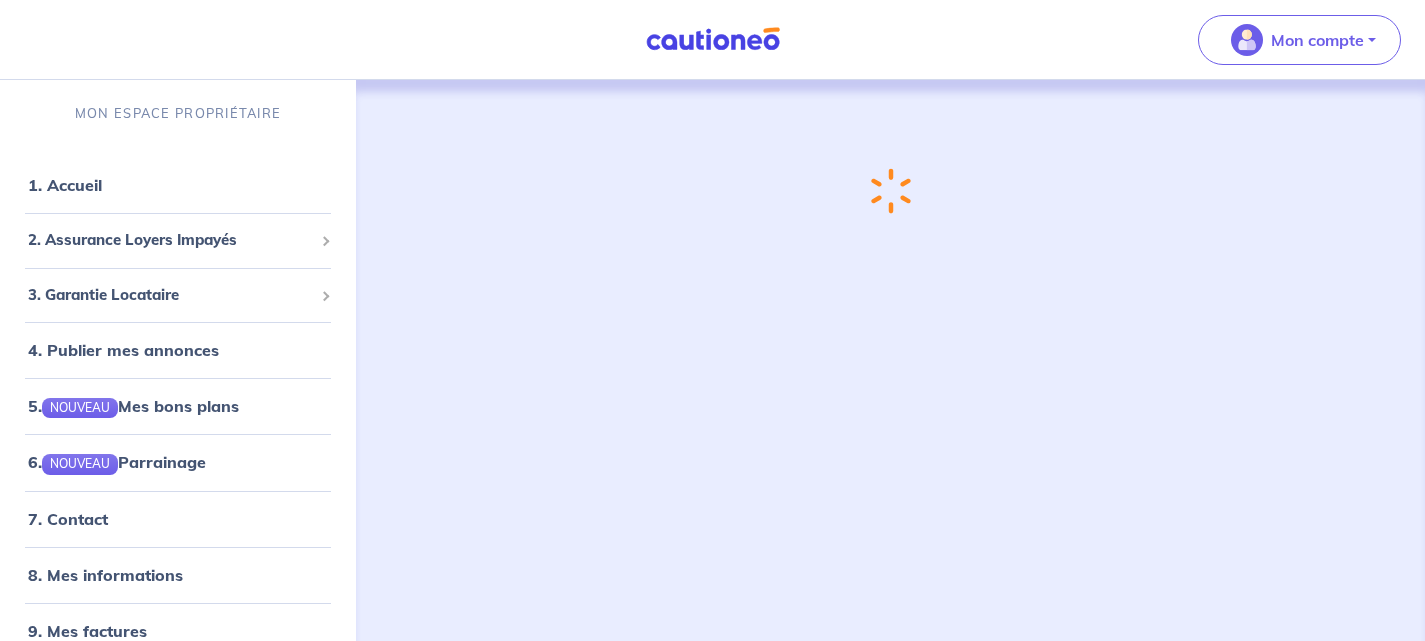 scroll, scrollTop: 0, scrollLeft: 0, axis: both 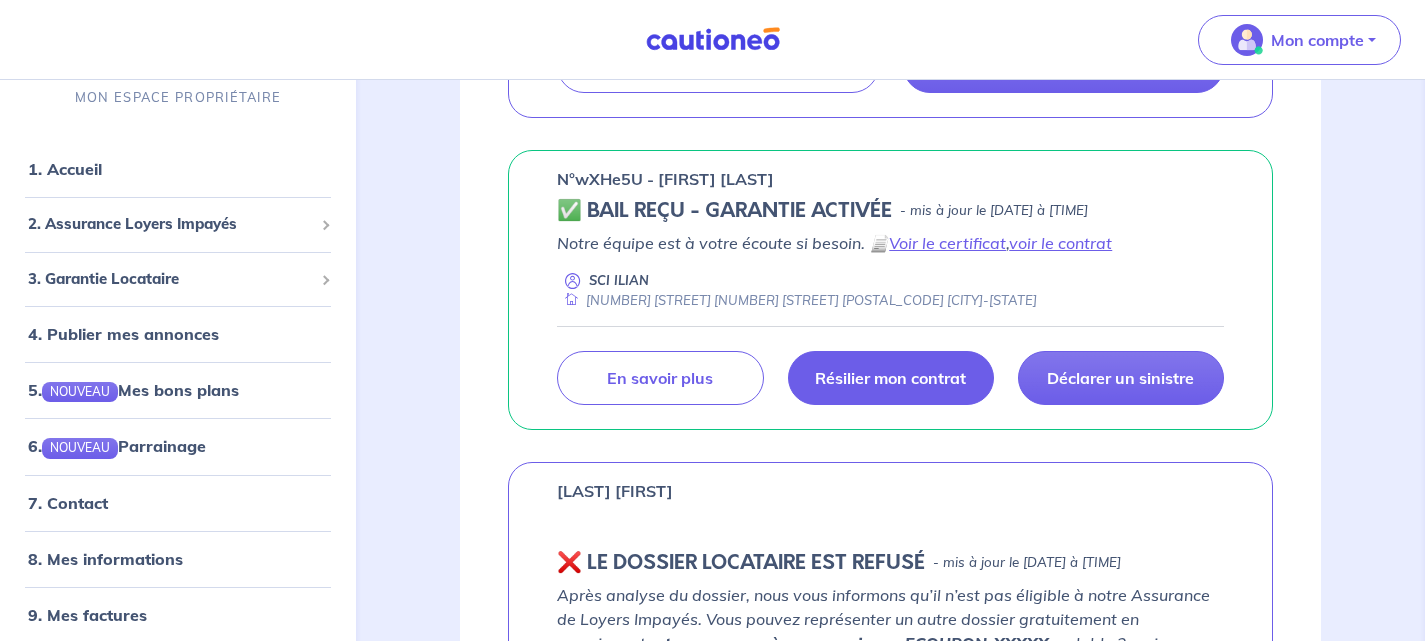 click on "Résilier mon contrat" at bounding box center (890, 378) 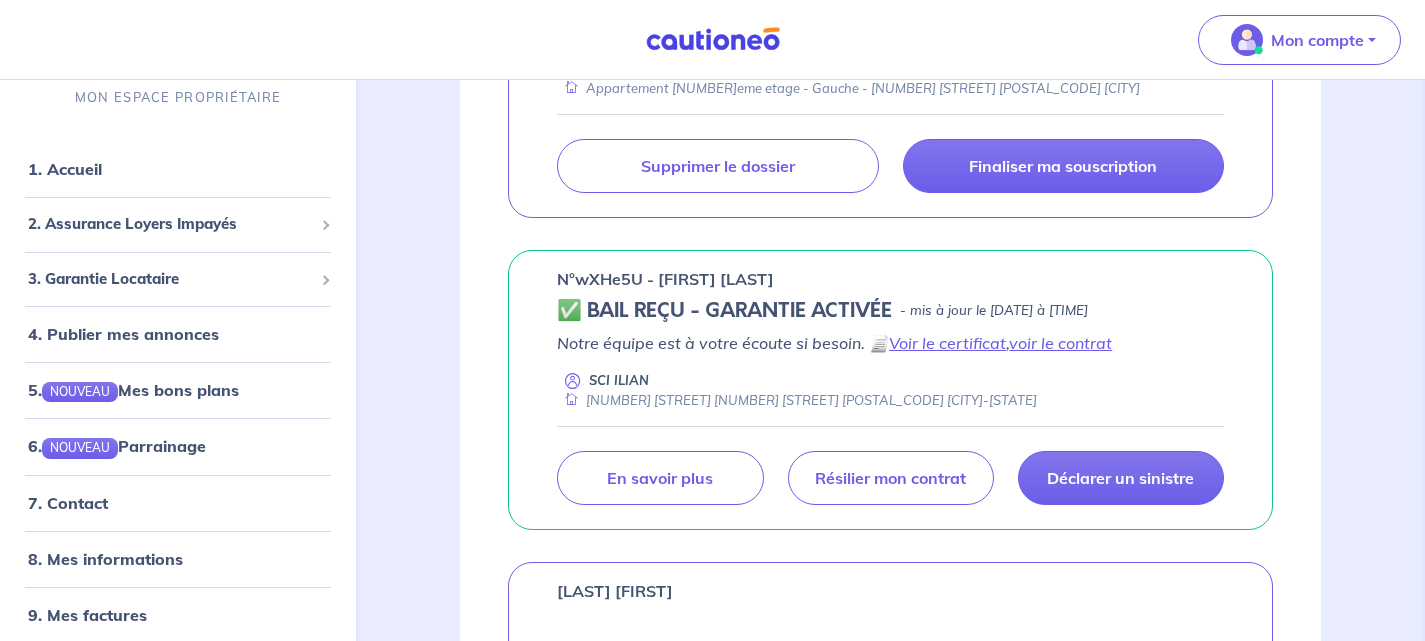 scroll, scrollTop: 1315, scrollLeft: 0, axis: vertical 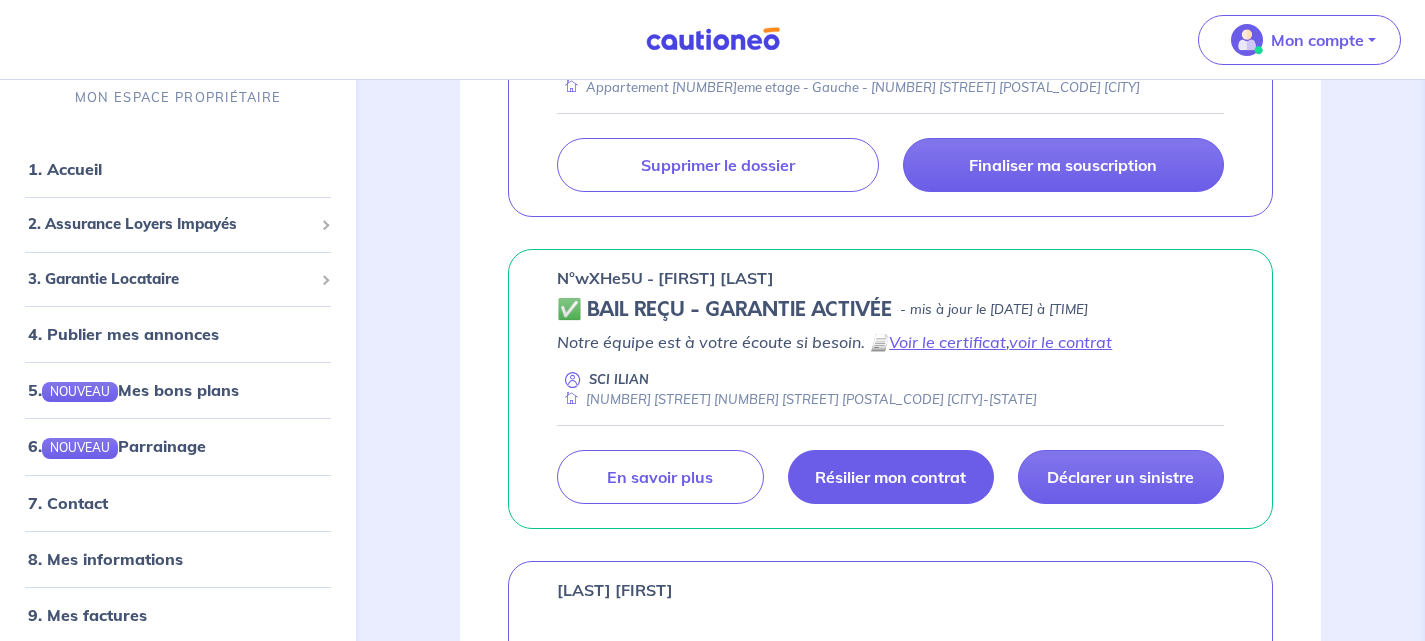 click on "Résilier mon contrat" at bounding box center [890, 477] 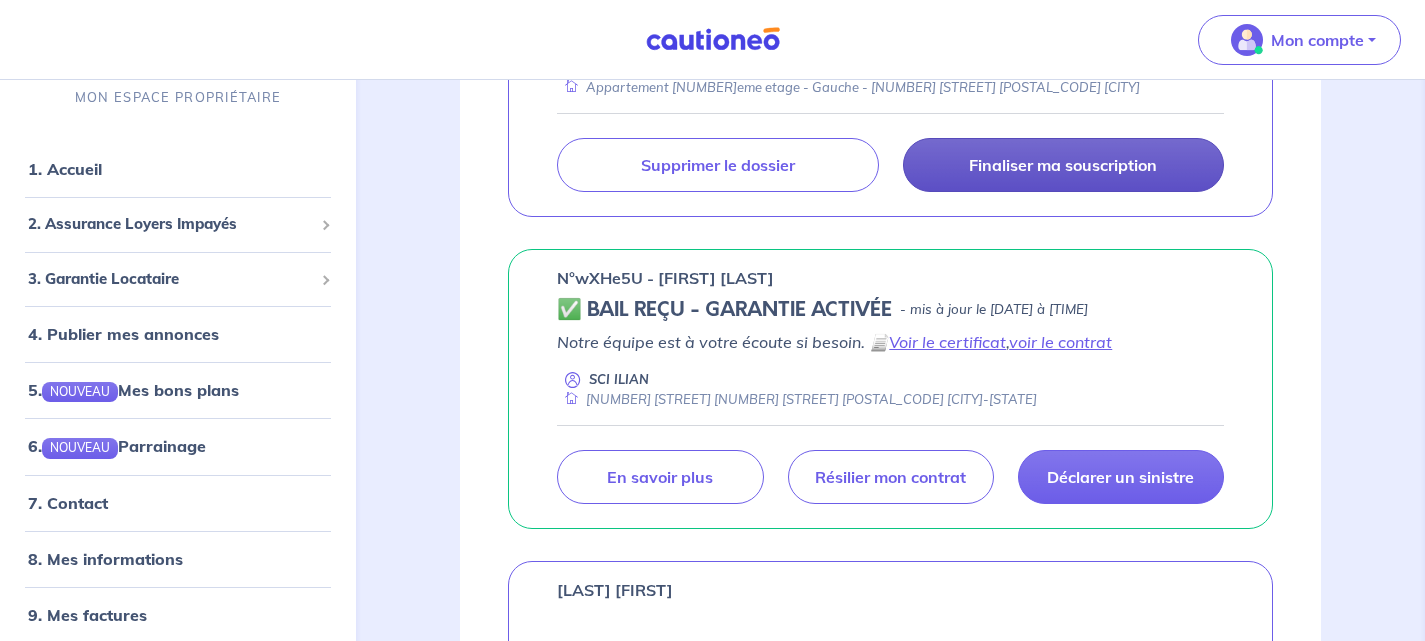 click on "Finaliser ma souscription" at bounding box center [1063, 165] 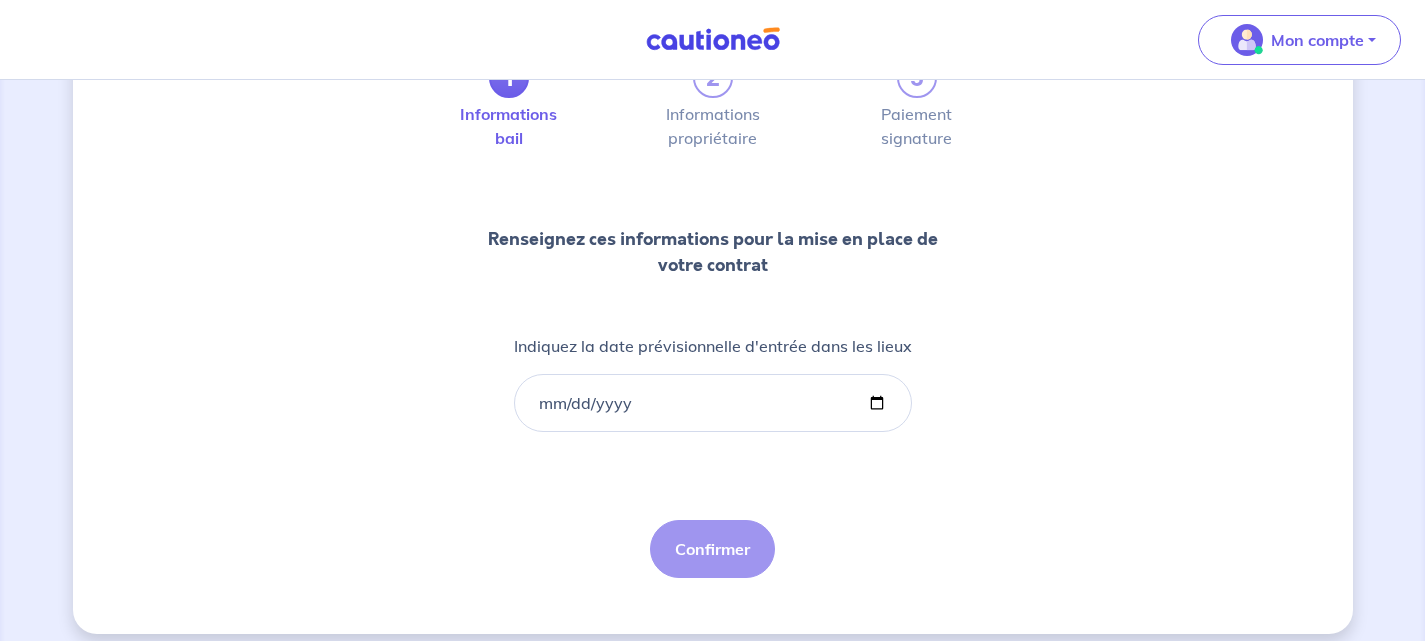 scroll, scrollTop: 159, scrollLeft: 0, axis: vertical 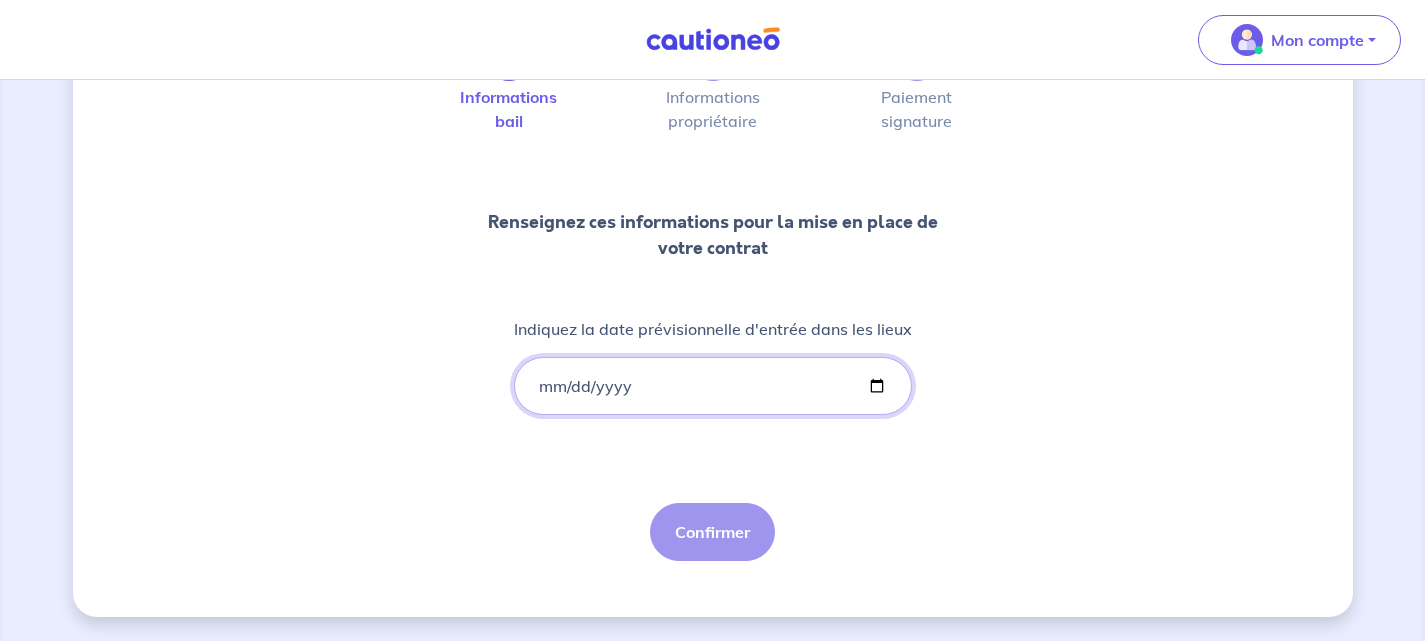 click on "Indiquez la date prévisionnelle d'entrée dans les lieux" at bounding box center (713, 386) 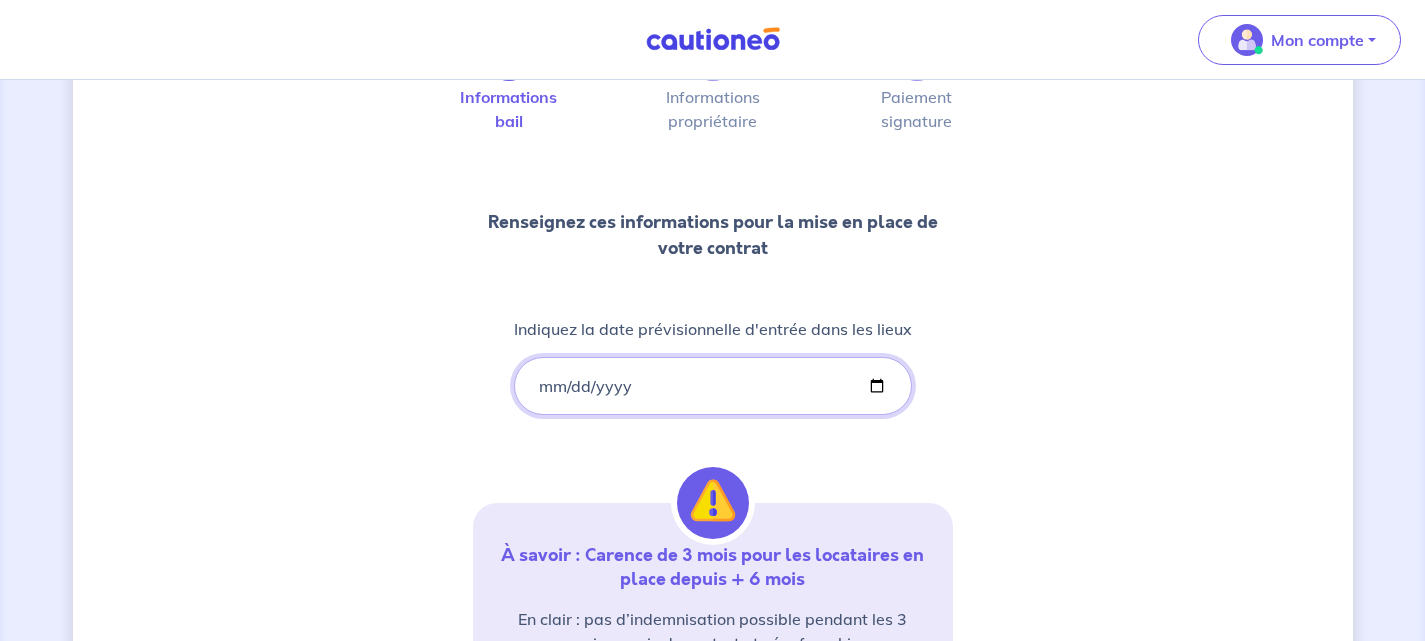 type on "2025-08-07" 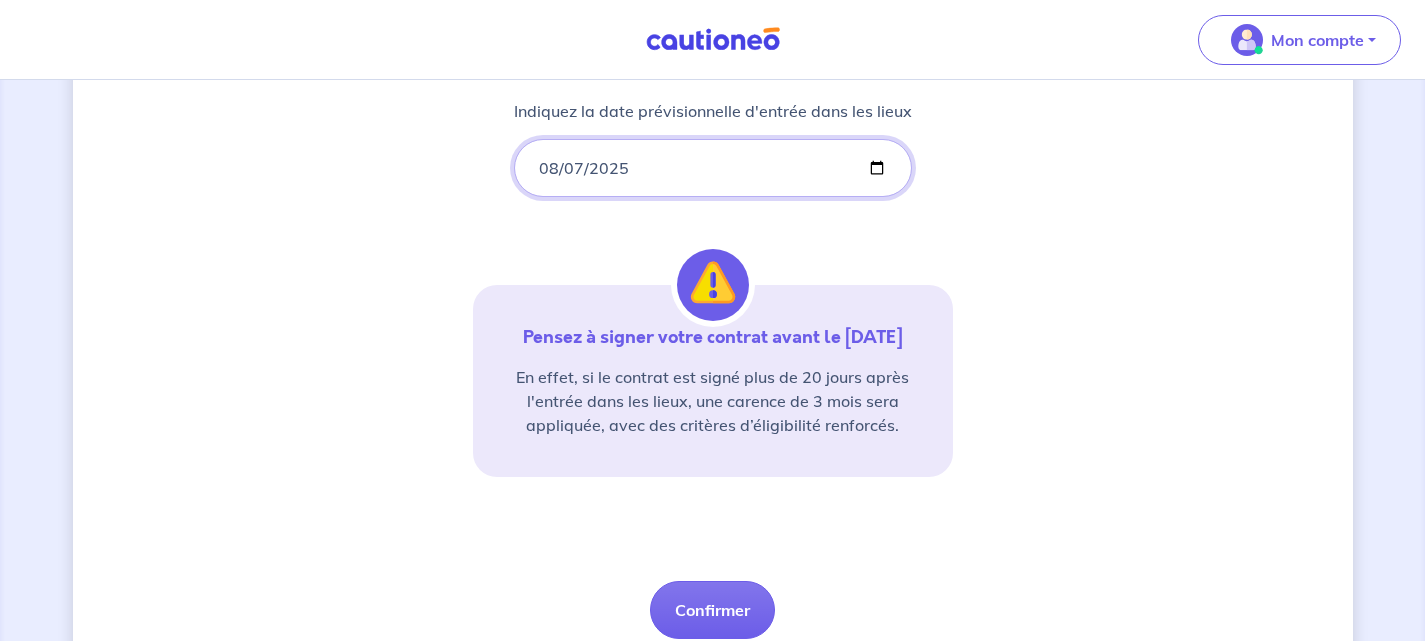 scroll, scrollTop: 455, scrollLeft: 0, axis: vertical 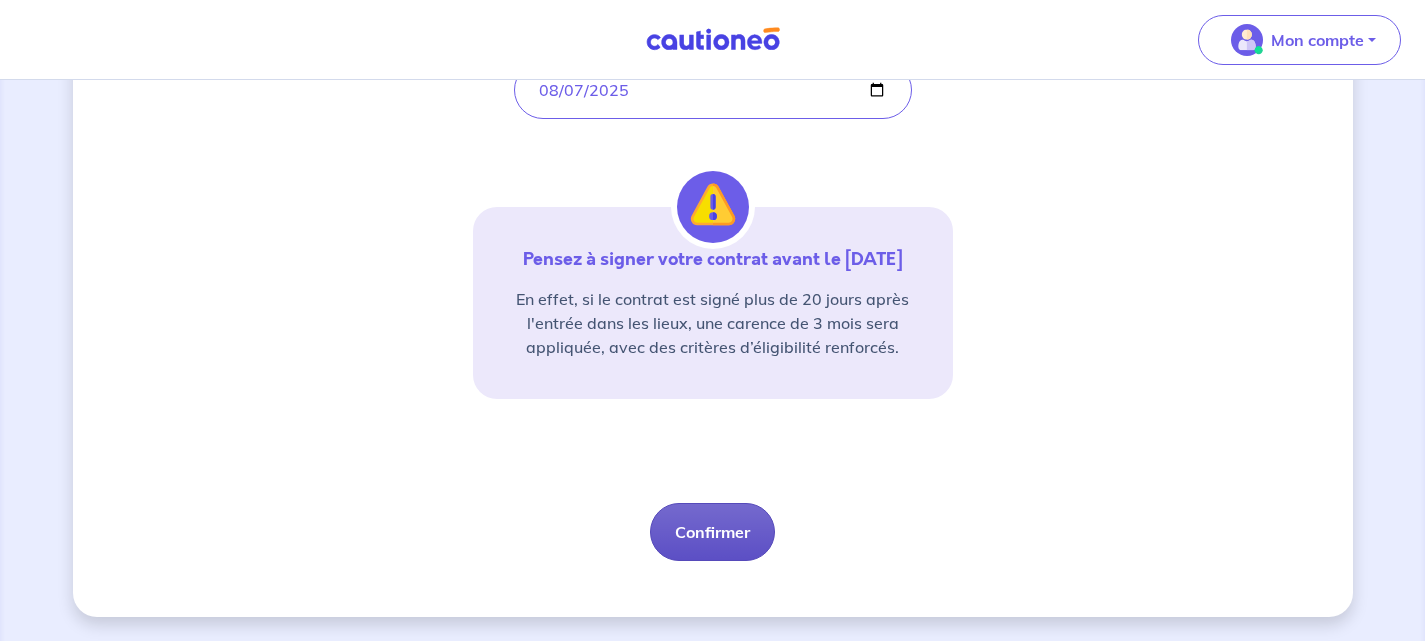 click on "Confirmer" at bounding box center [712, 532] 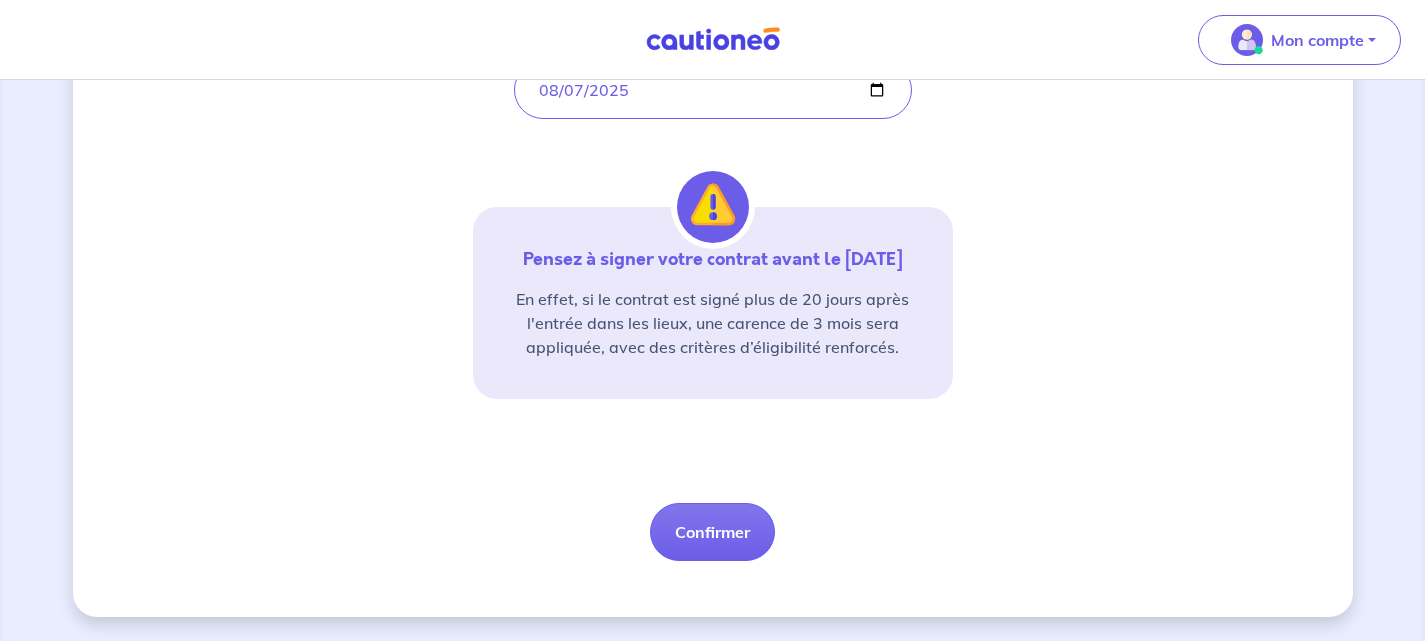 select on "FR" 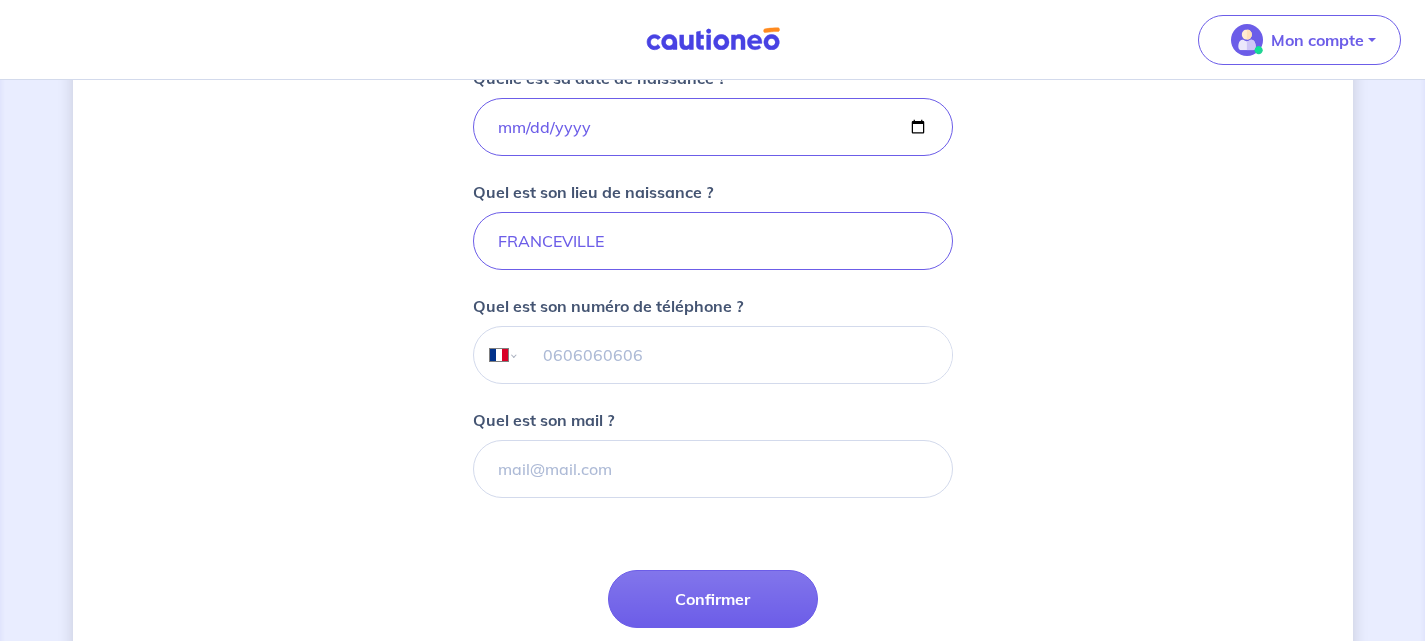 scroll, scrollTop: 439, scrollLeft: 0, axis: vertical 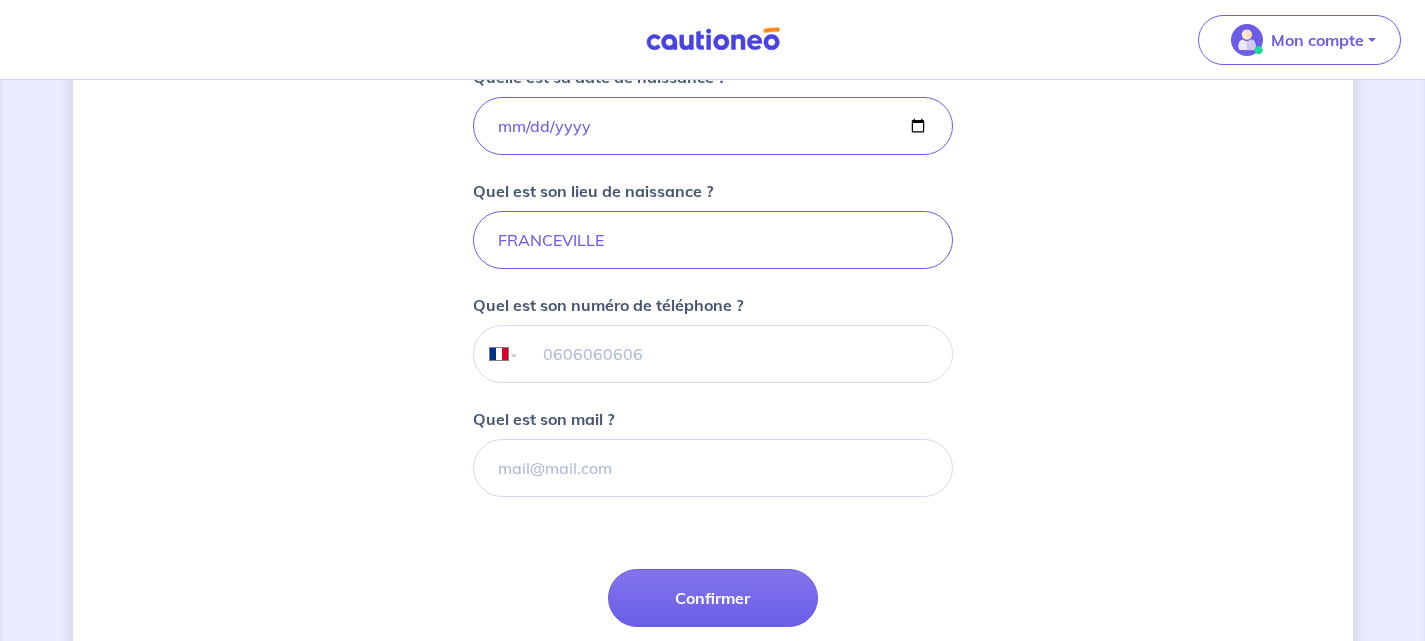 click at bounding box center (735, 354) 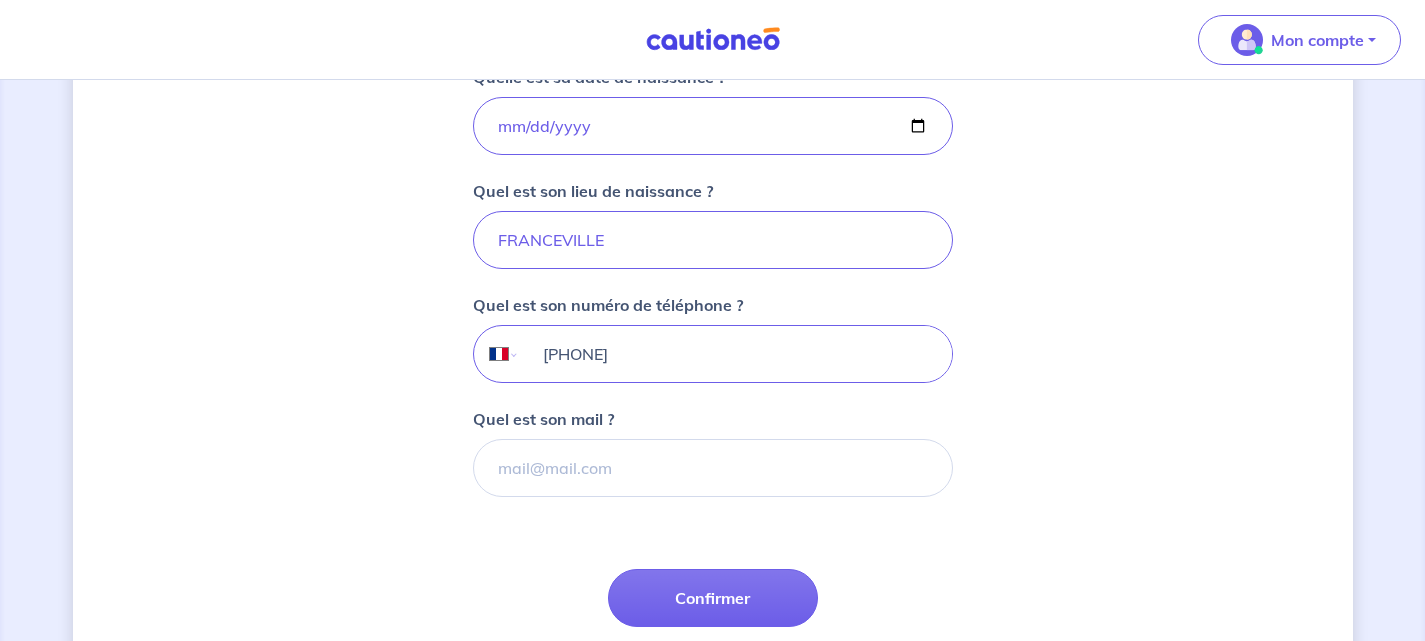 type on "[PHONE]" 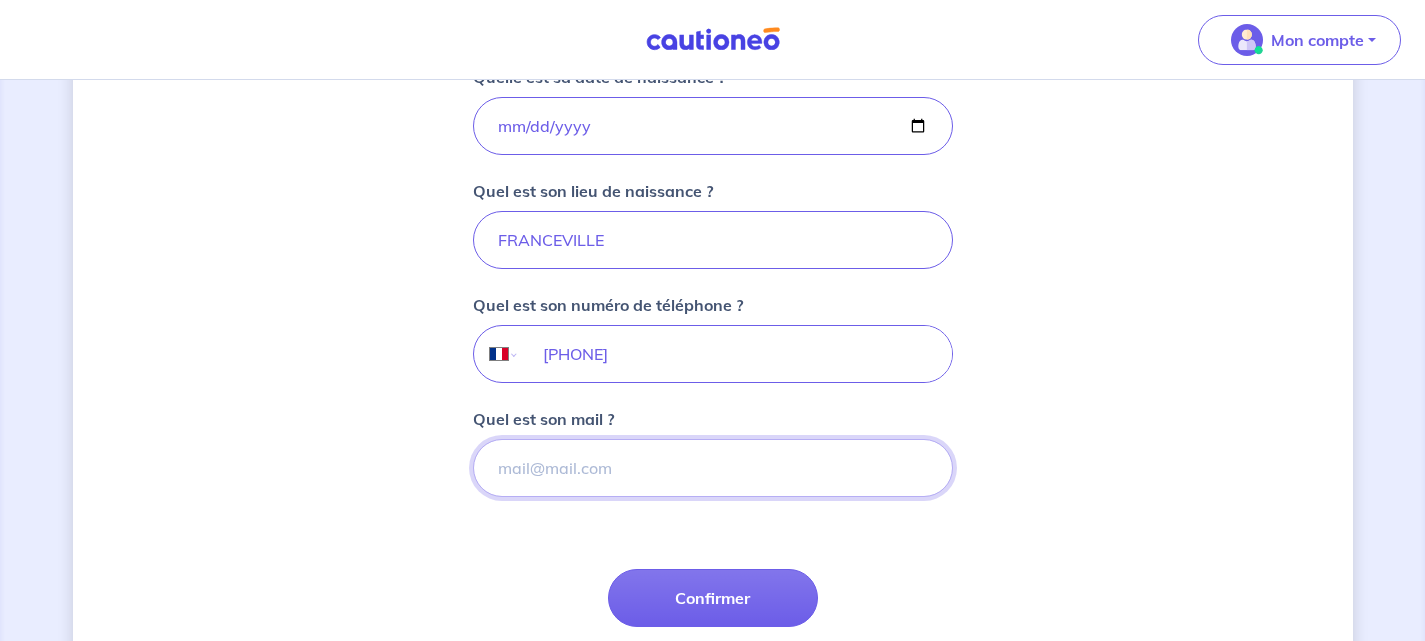 click on "Quel est son mail ?" at bounding box center (713, 468) 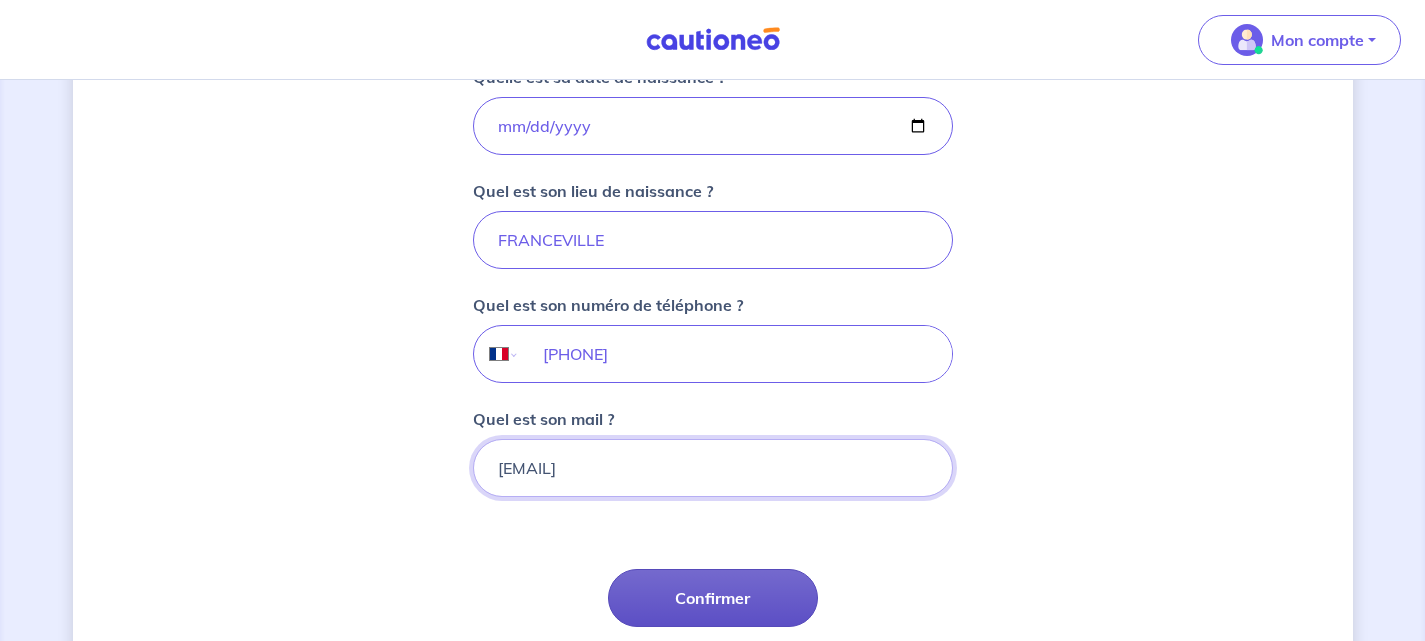type on "[EMAIL]" 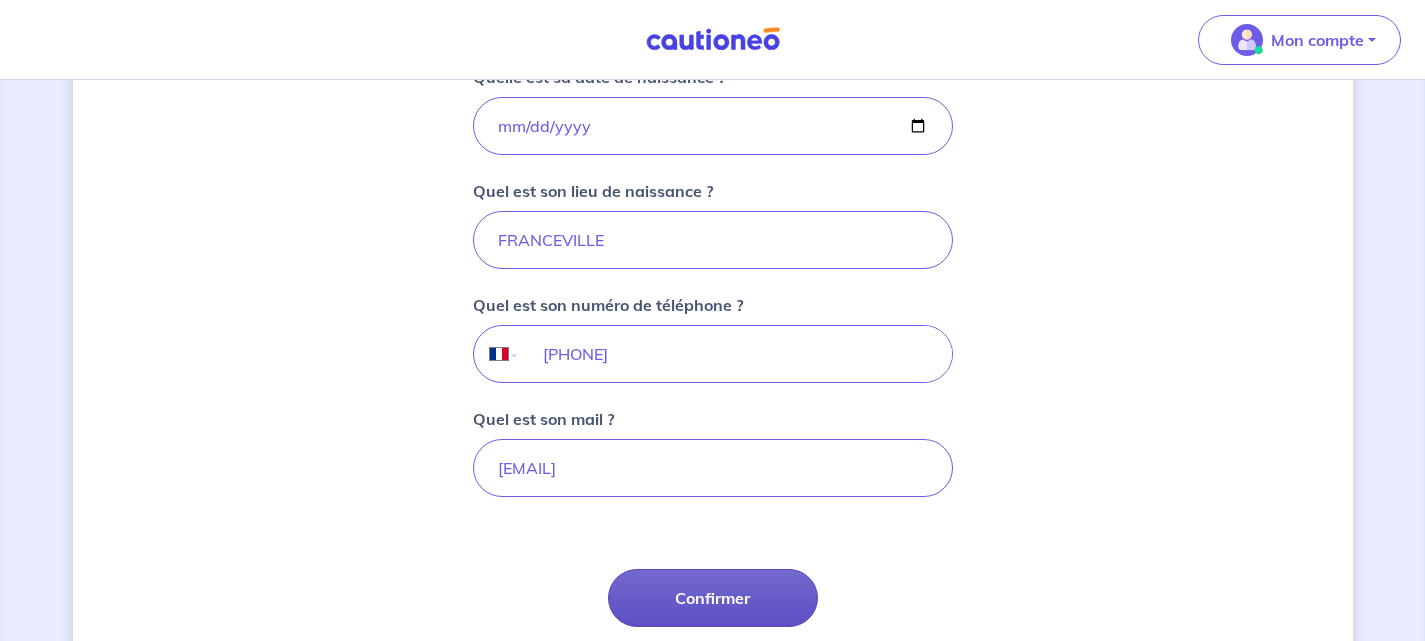 click on "Confirmer" at bounding box center (713, 598) 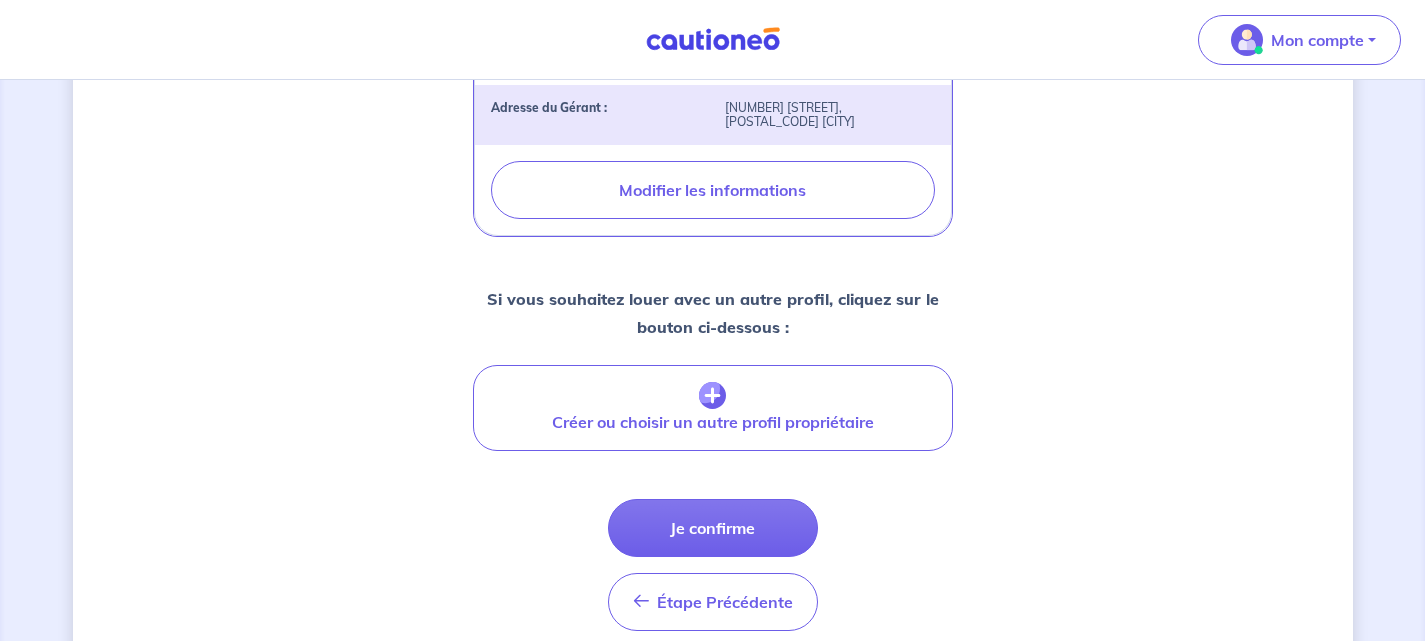 scroll, scrollTop: 935, scrollLeft: 0, axis: vertical 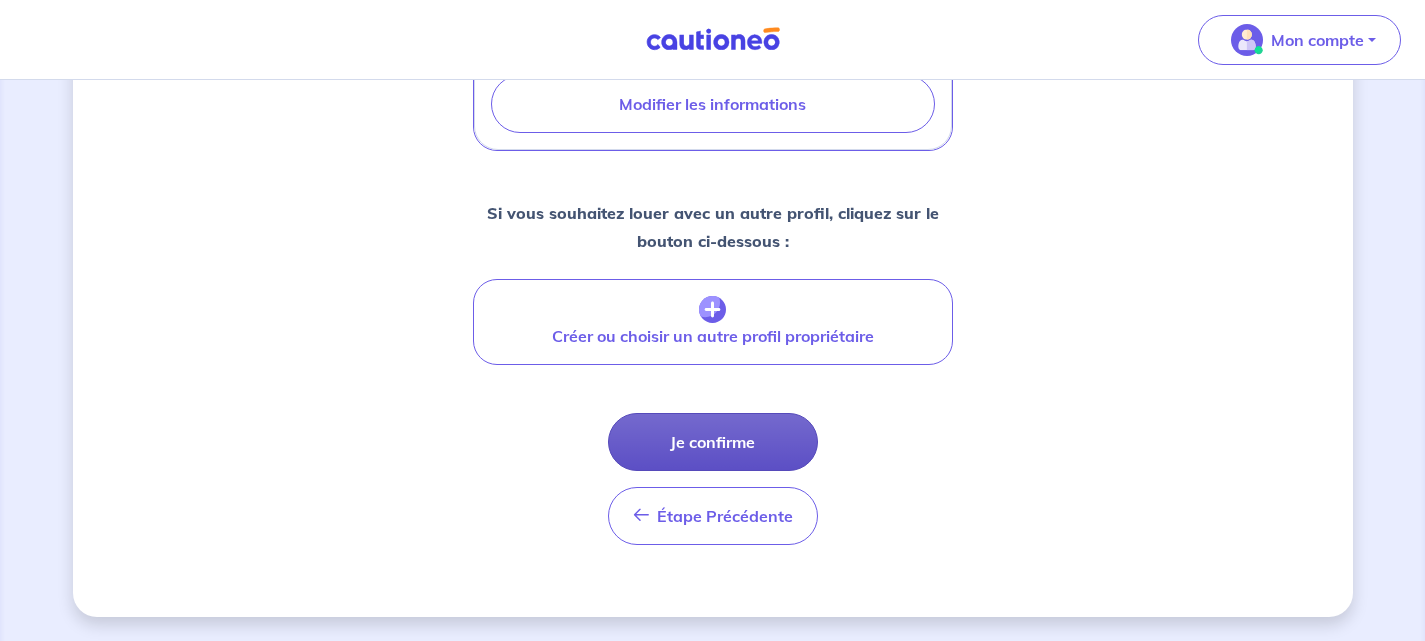 click on "Je confirme" at bounding box center [713, 442] 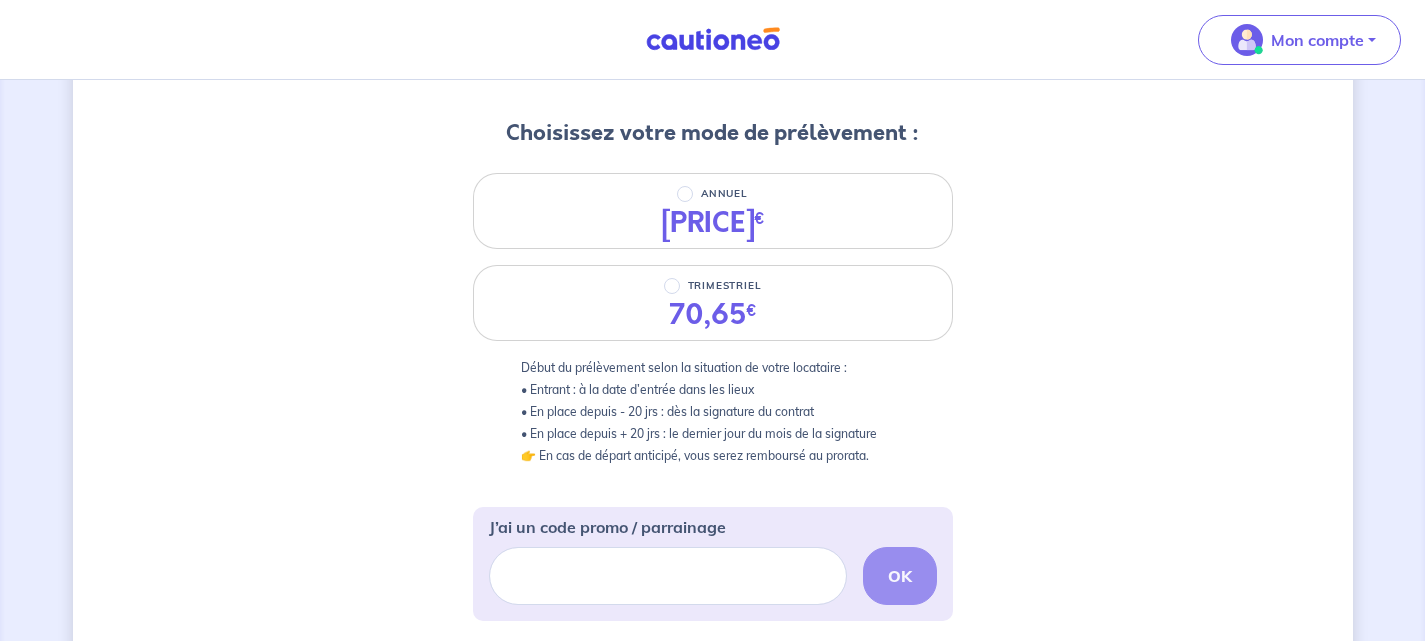 scroll, scrollTop: 224, scrollLeft: 0, axis: vertical 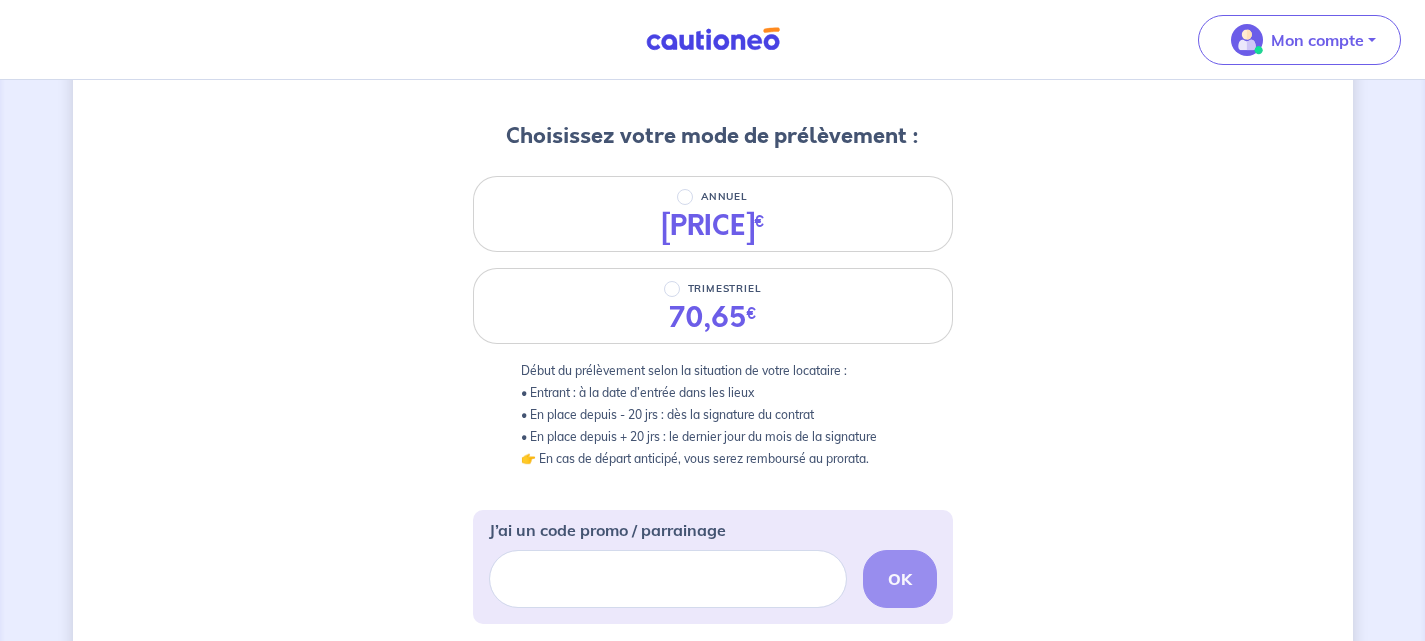 click on "[NUMBER] [NUMBER] Informations
bail Informations propriétaire Paiement signature Choisissez votre mode de prélèvement : ANNUEL [PRICE] € TRIMESTRIEL [PRICE] € Début du prélèvement selon la situation de votre locataire :
• Entrant : à la date d’entrée dans les lieux
• En place depuis - [NUMBER] jrs : dès la signature du contrat
• En place depuis + [NUMBER] jrs : le dernier jour du mois de la signature
👉 En cas de départ anticipé, vous serez remboursé au prorata. J’ai un code promo / parrainage OK Le saviez-vous ? Si vous avez opté pour le régime réel d’imposition, alors le montant de l’assurance de loyers impayés est déductible à [NUMBER]% de vos revenus fonciers. Étape Précédente Précédent Je valide Je valide" at bounding box center [713, 530] 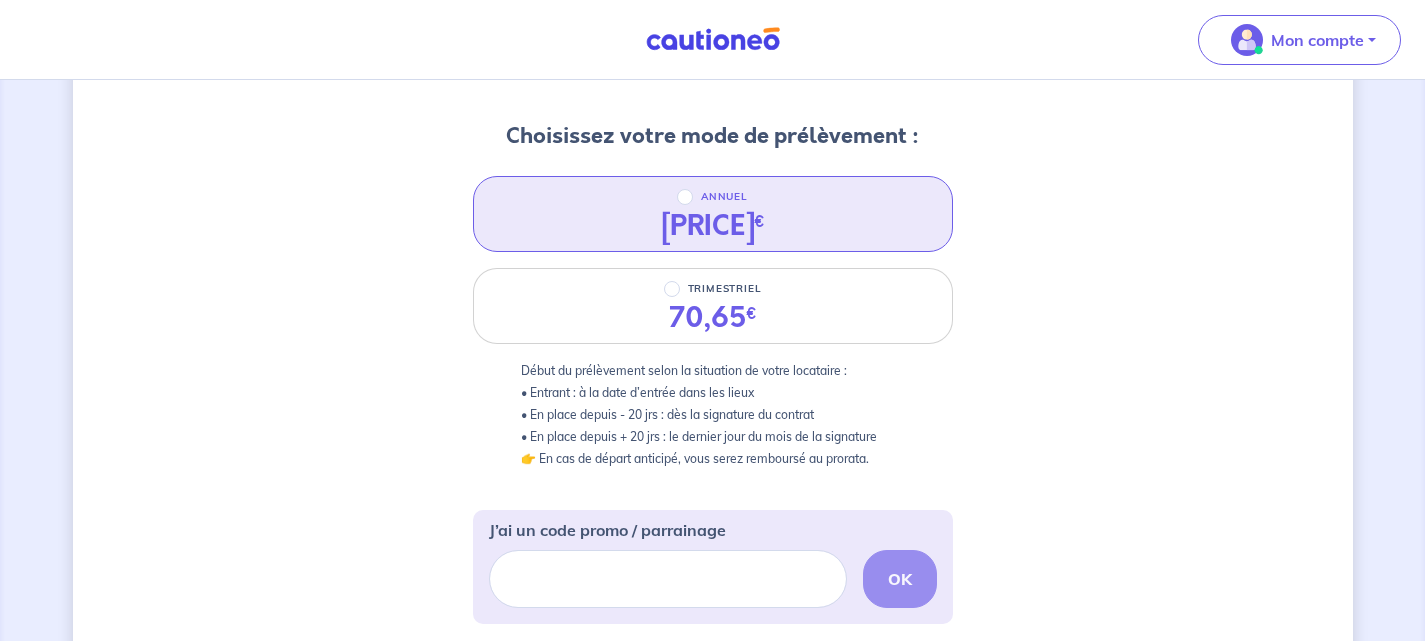 click on "282,6 €" at bounding box center [713, 226] 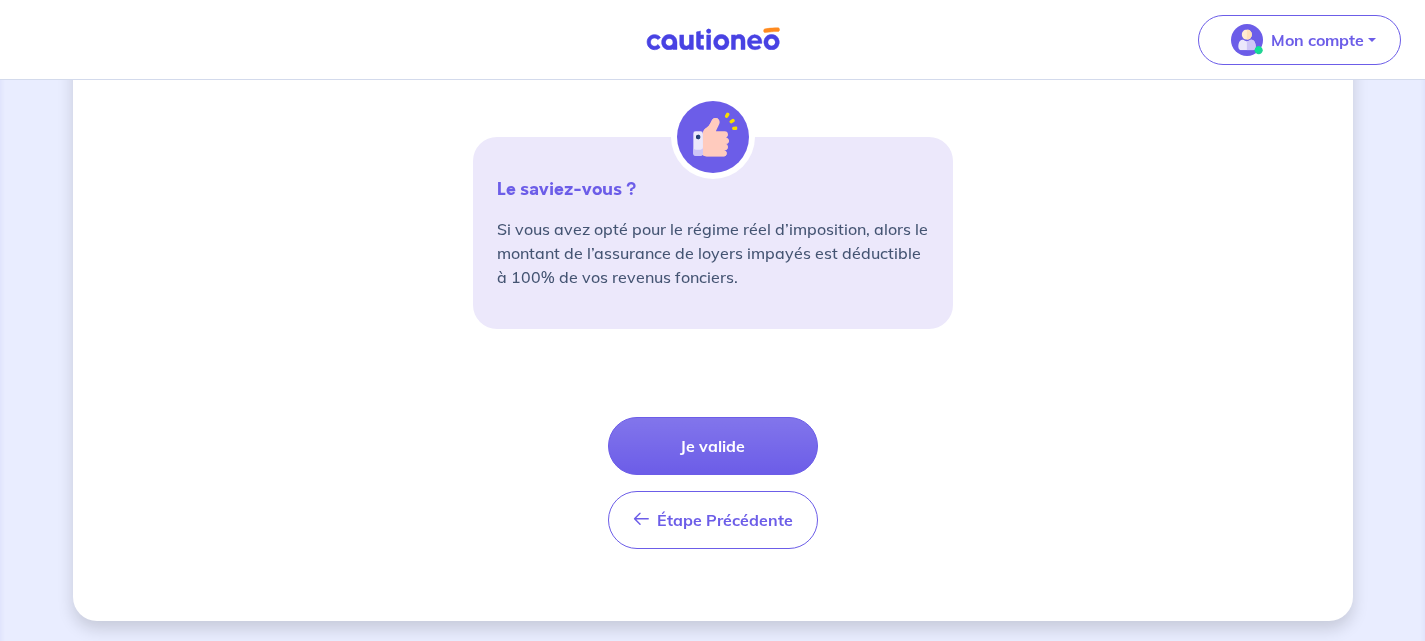 scroll, scrollTop: 787, scrollLeft: 0, axis: vertical 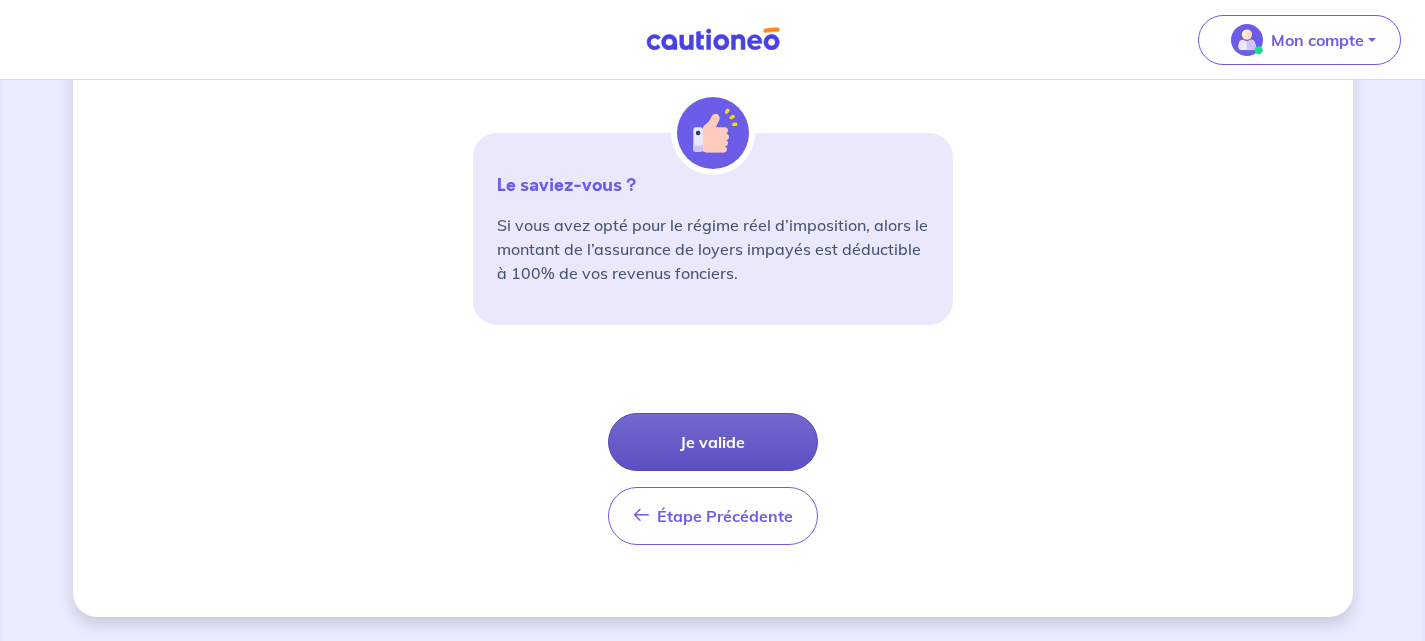 click on "Je valide" at bounding box center [713, 442] 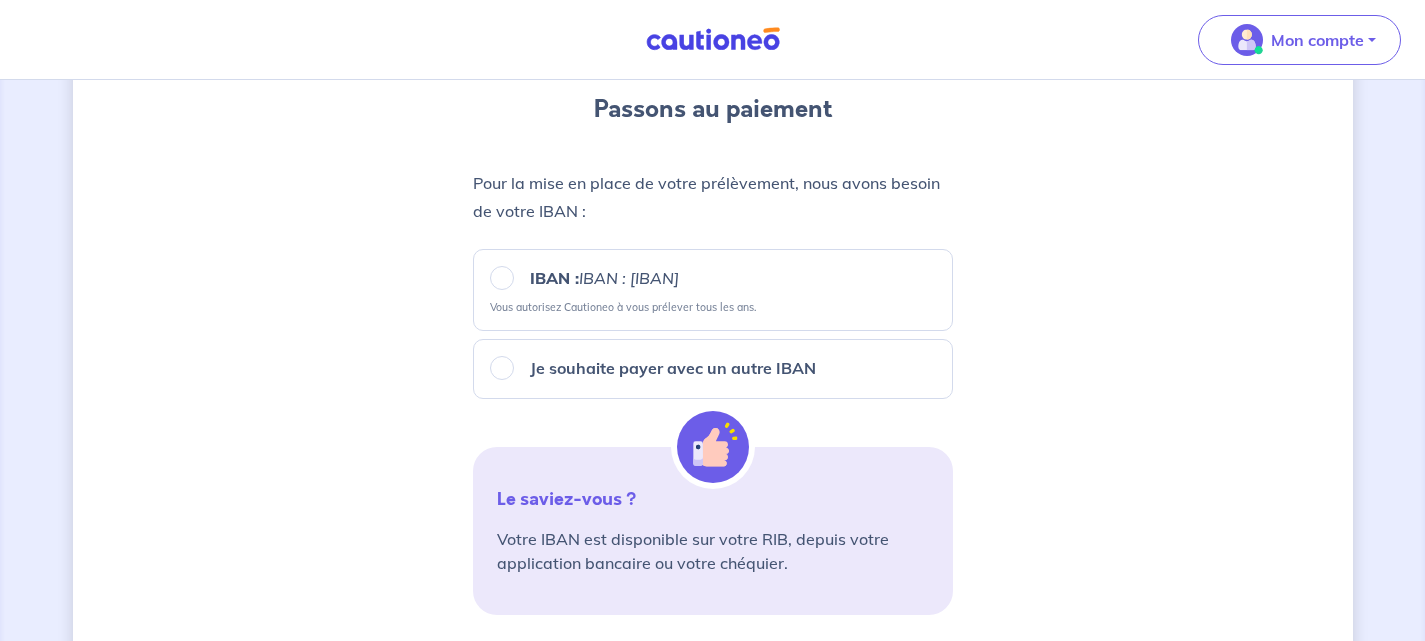scroll, scrollTop: 240, scrollLeft: 0, axis: vertical 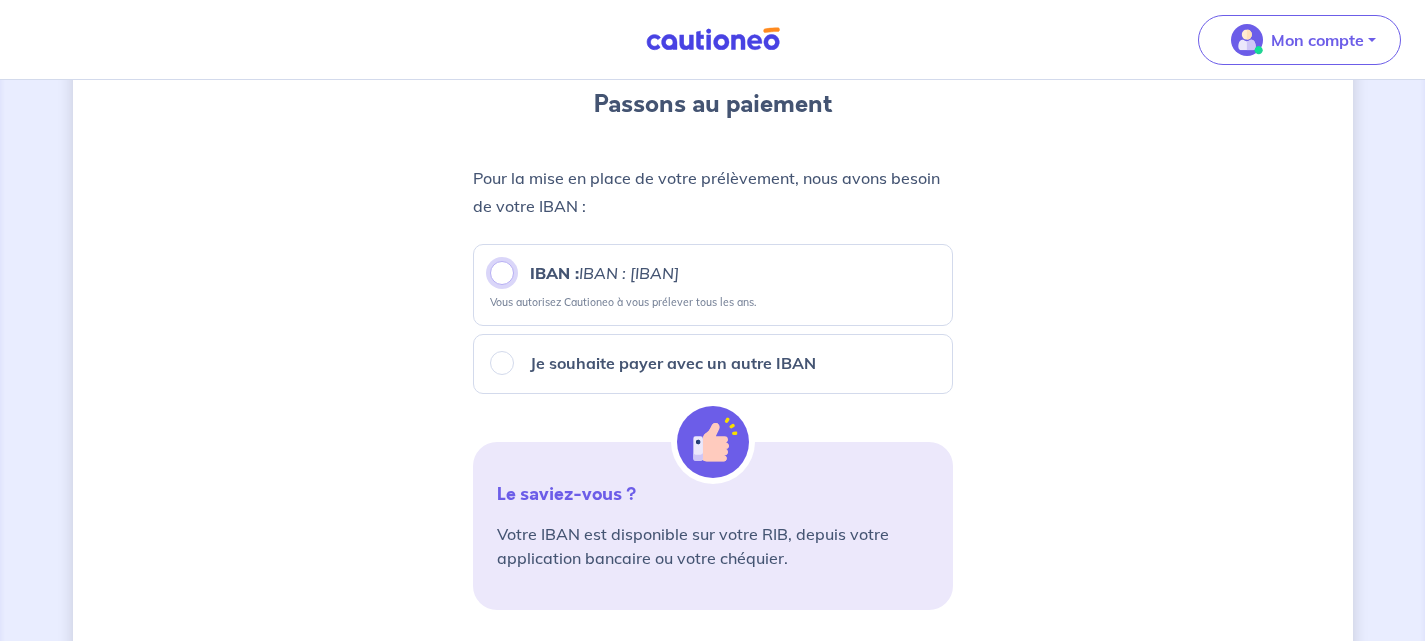 click on "IBAN : [IBAN]" at bounding box center (502, 273) 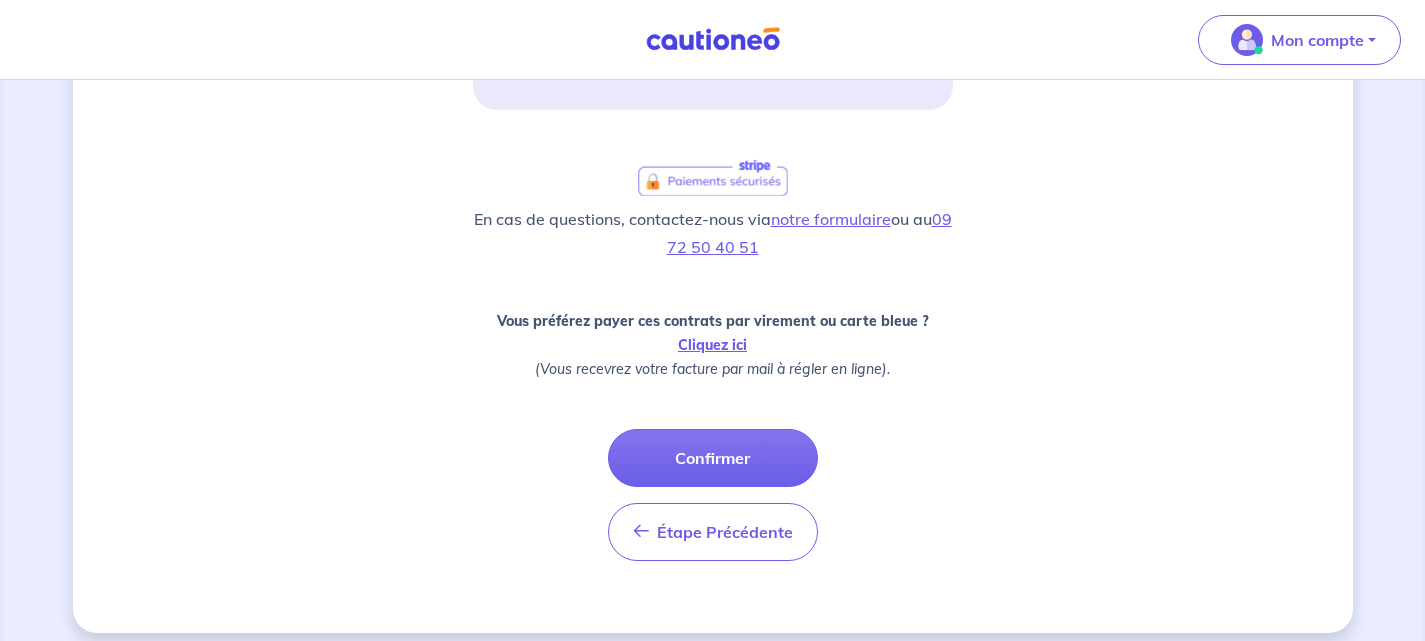 scroll, scrollTop: 741, scrollLeft: 0, axis: vertical 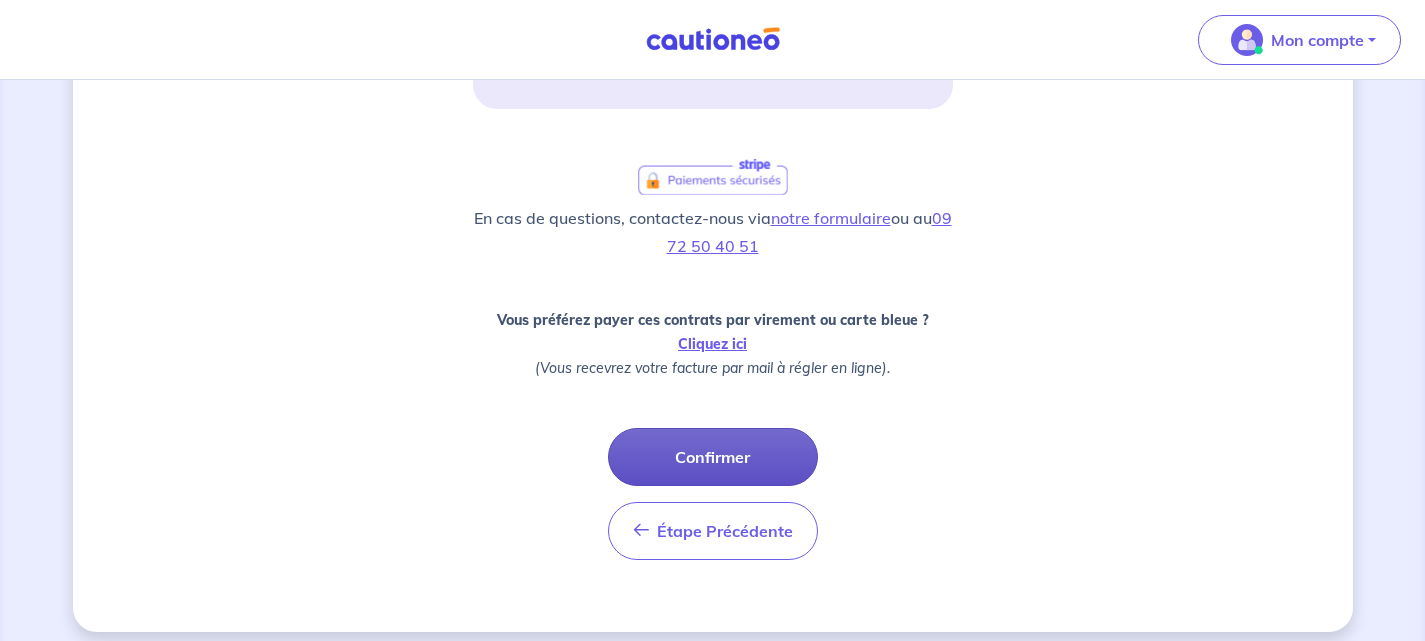 click on "Confirmer" at bounding box center [713, 457] 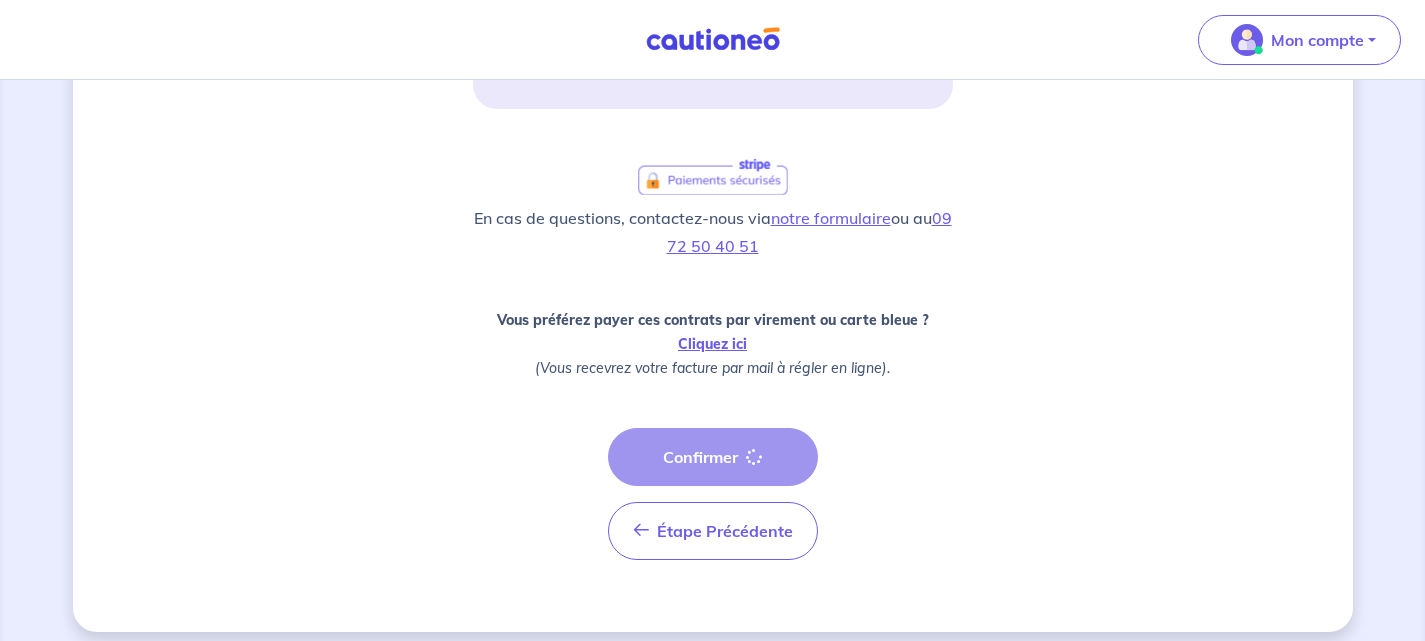 scroll, scrollTop: 0, scrollLeft: 0, axis: both 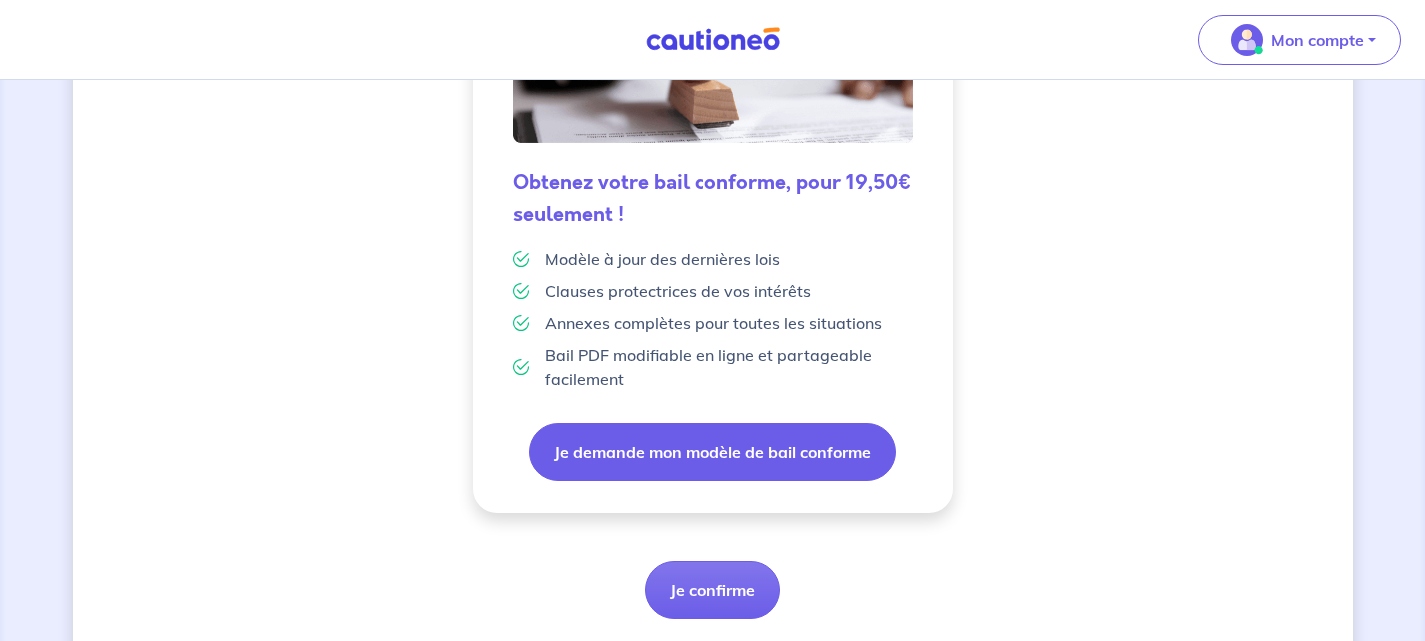 click on "Je demande mon modèle de bail conforme" at bounding box center (712, 452) 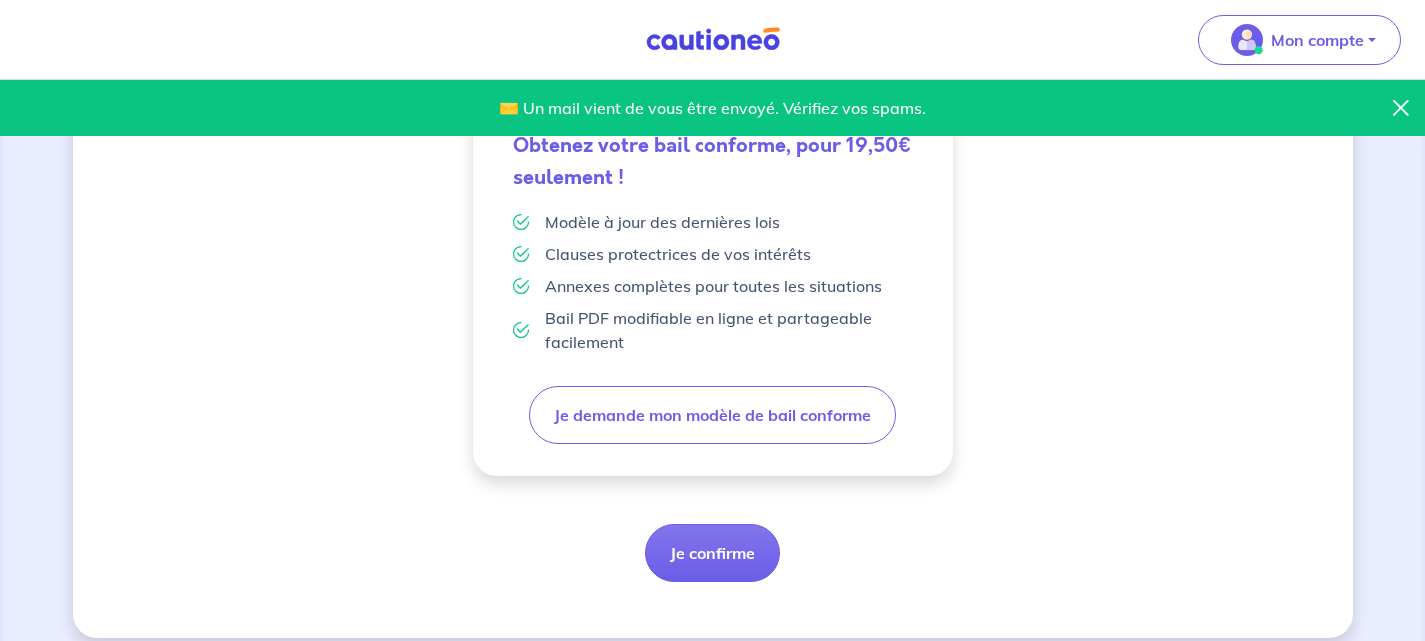 scroll, scrollTop: 618, scrollLeft: 0, axis: vertical 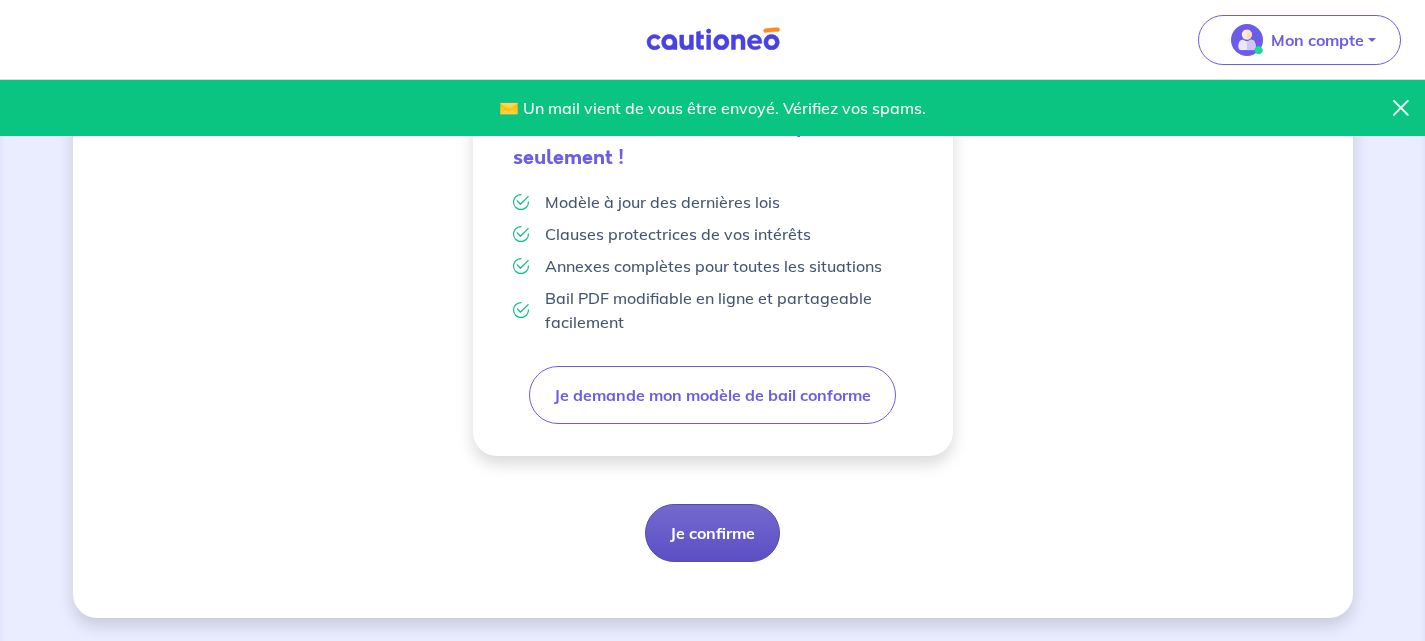 click on "Je confirme" at bounding box center (712, 533) 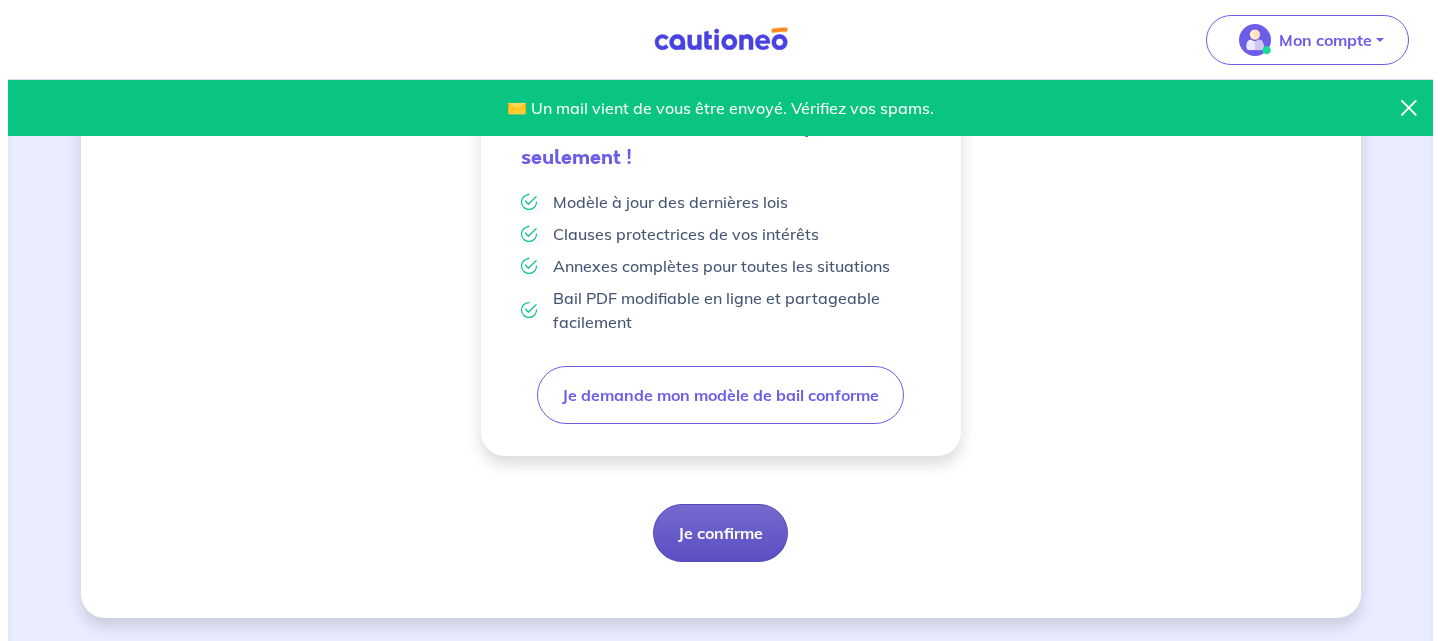 scroll, scrollTop: 0, scrollLeft: 0, axis: both 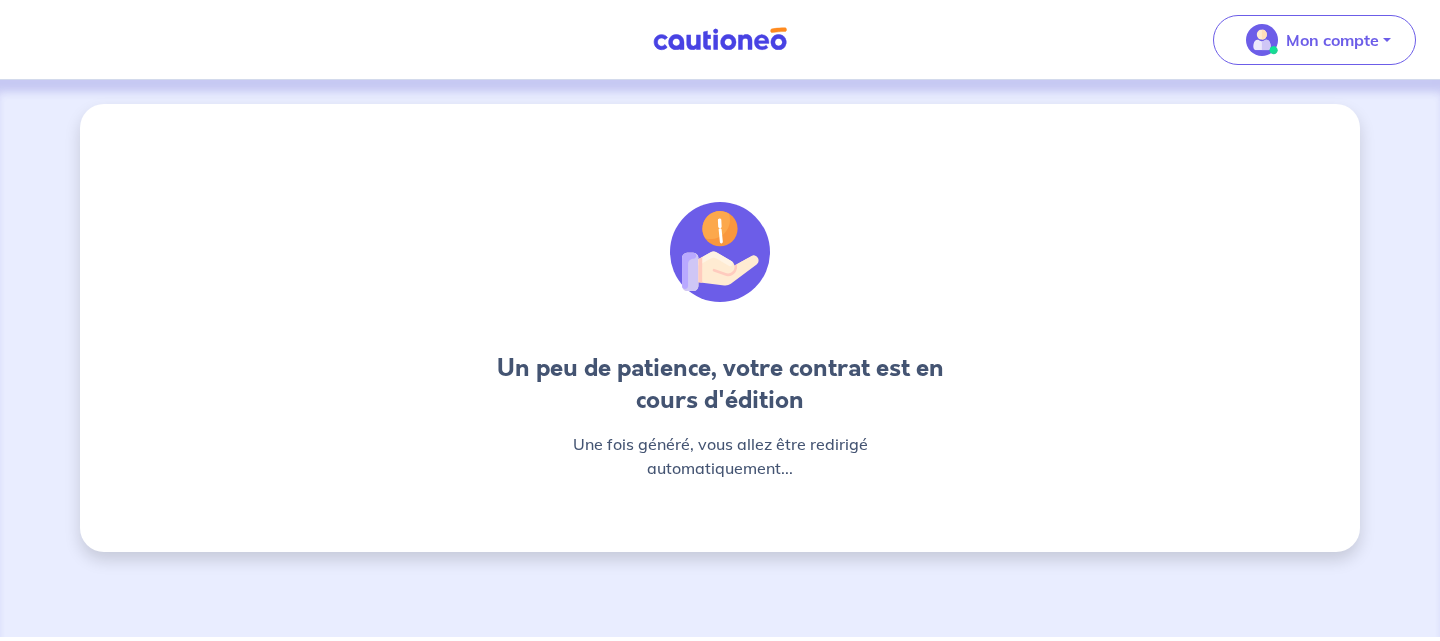 click on "Un peu de patience, votre contrat est en cours d'édition" at bounding box center [720, 384] 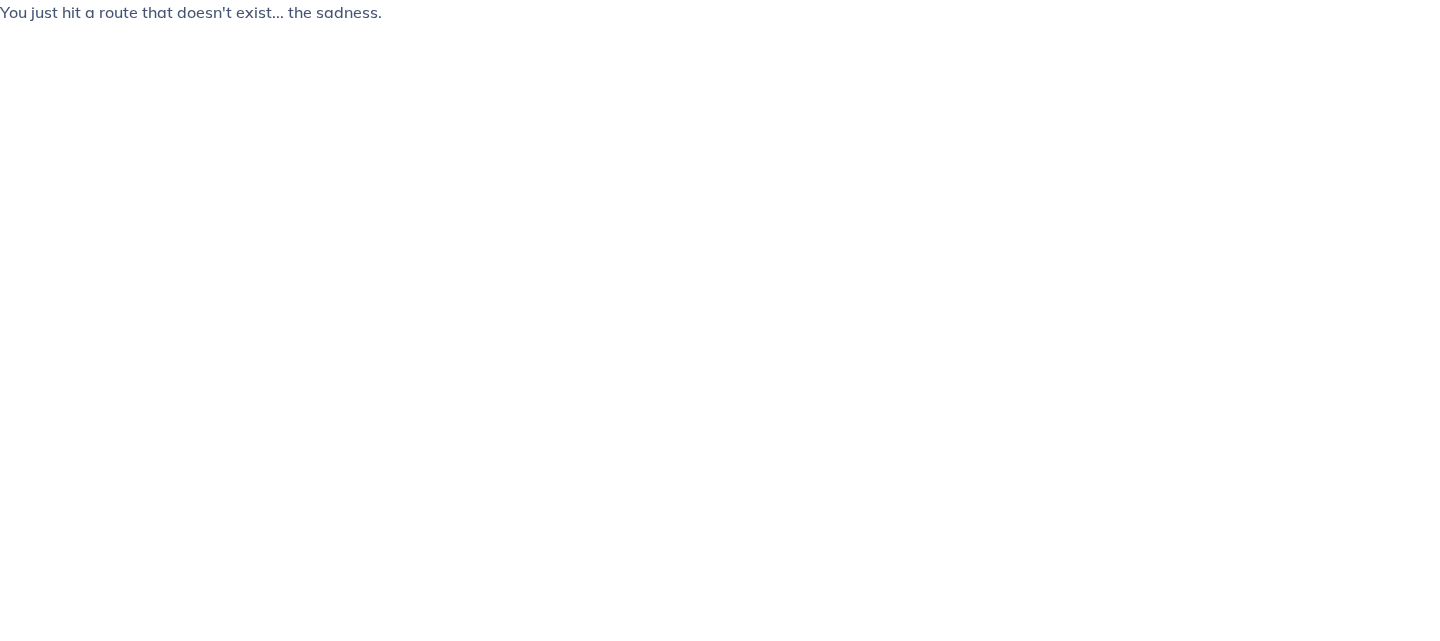 scroll, scrollTop: 0, scrollLeft: 0, axis: both 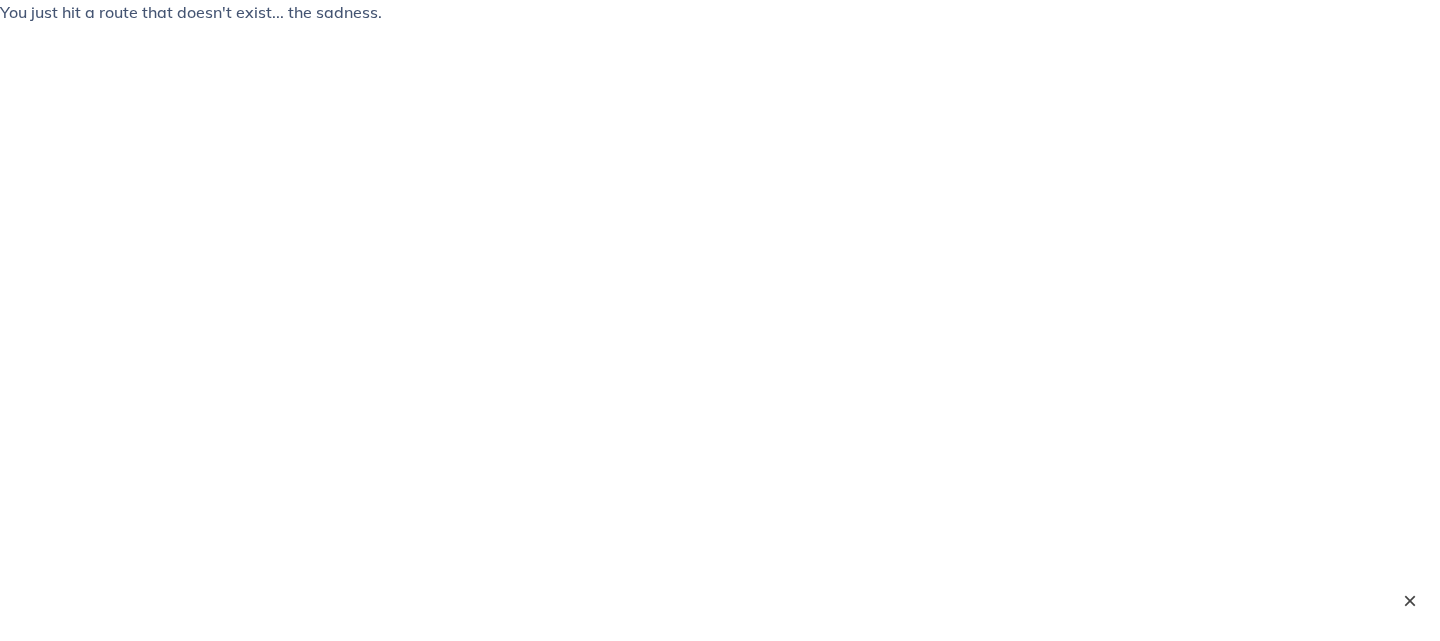 click on "×" at bounding box center (1410, 601) 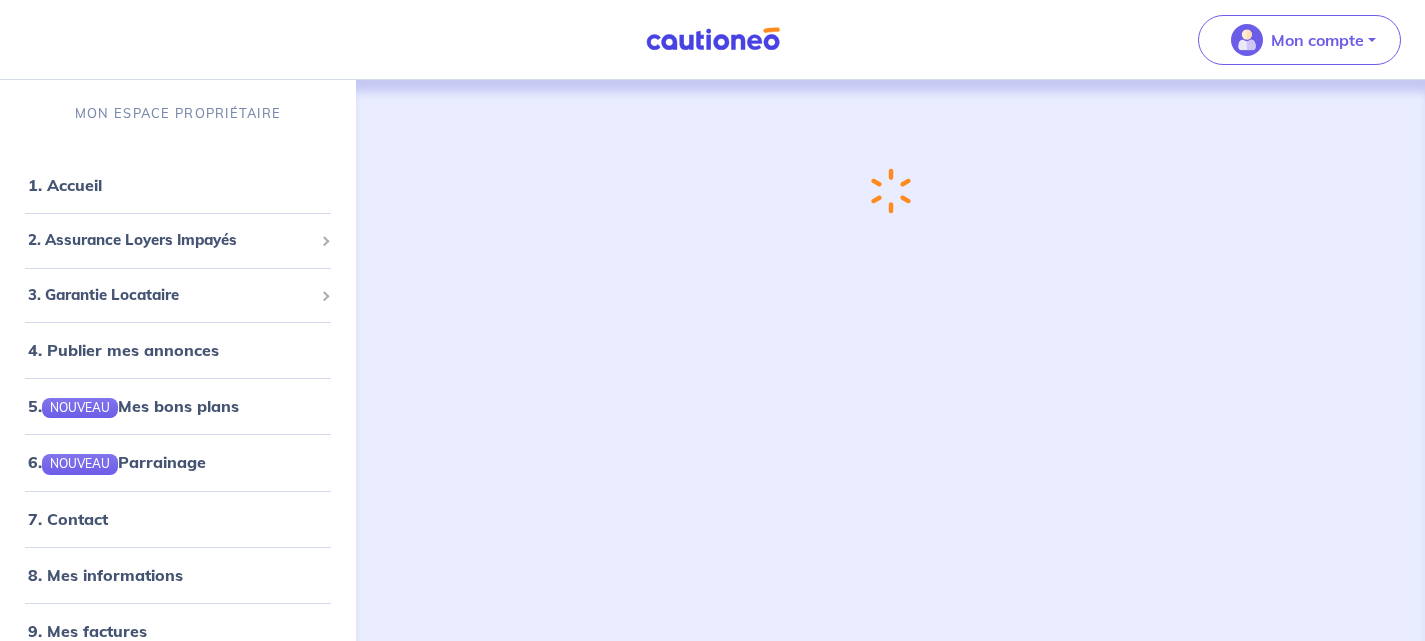 scroll, scrollTop: 0, scrollLeft: 0, axis: both 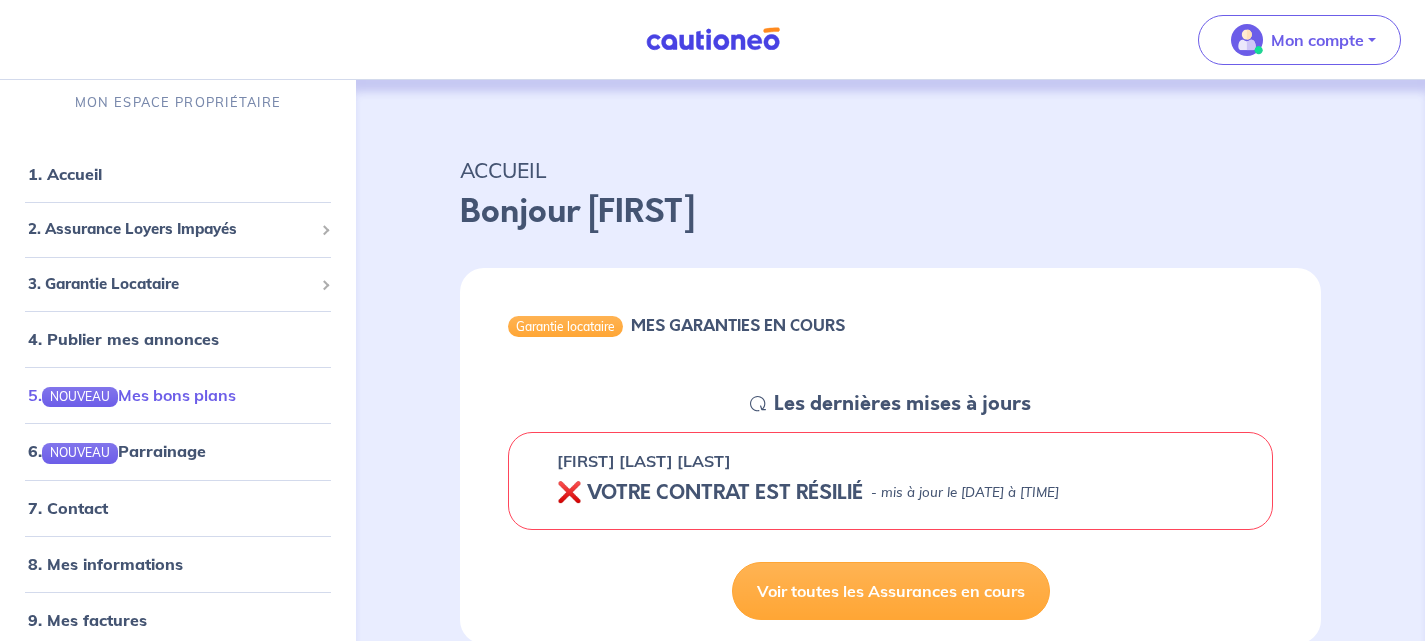 click on "5.  NOUVEAU  Mes bons plans" at bounding box center (132, 395) 